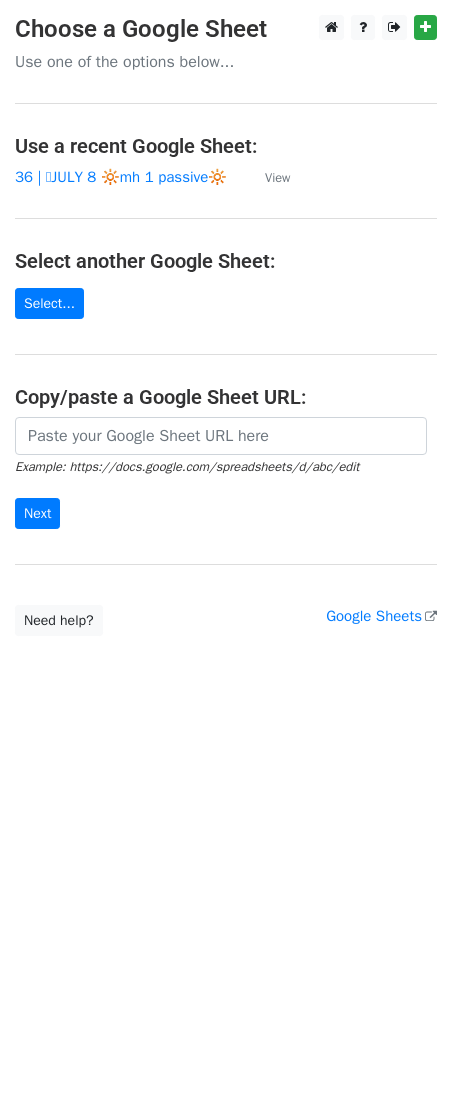 scroll, scrollTop: 0, scrollLeft: 0, axis: both 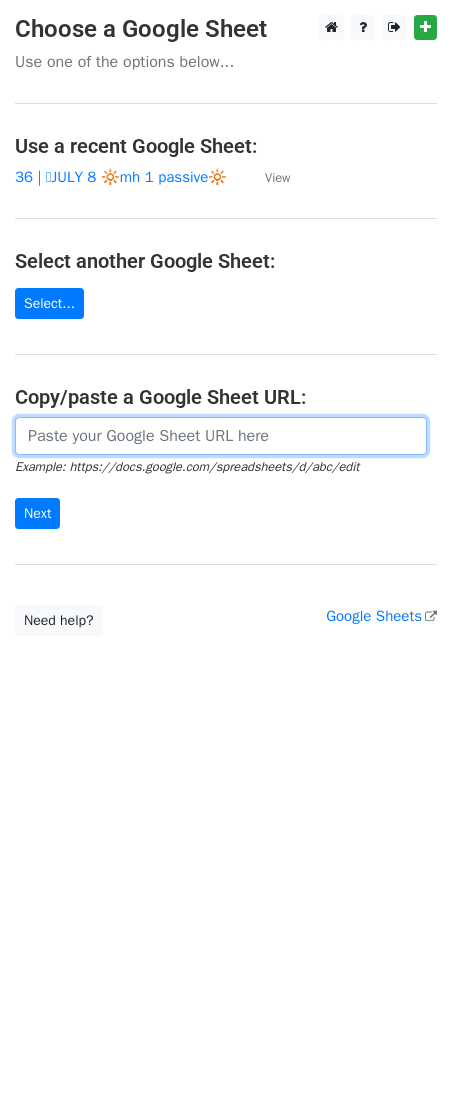 click at bounding box center [221, 436] 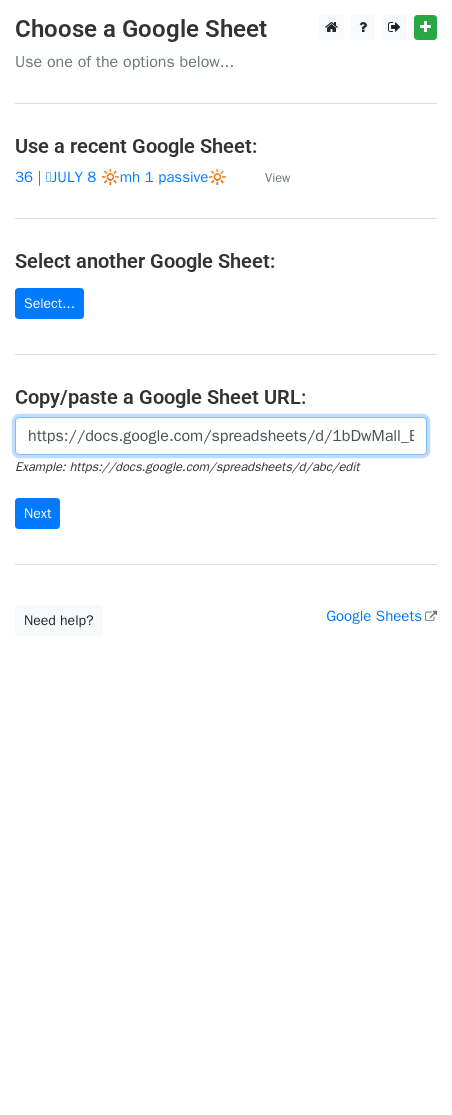 scroll, scrollTop: 0, scrollLeft: 594, axis: horizontal 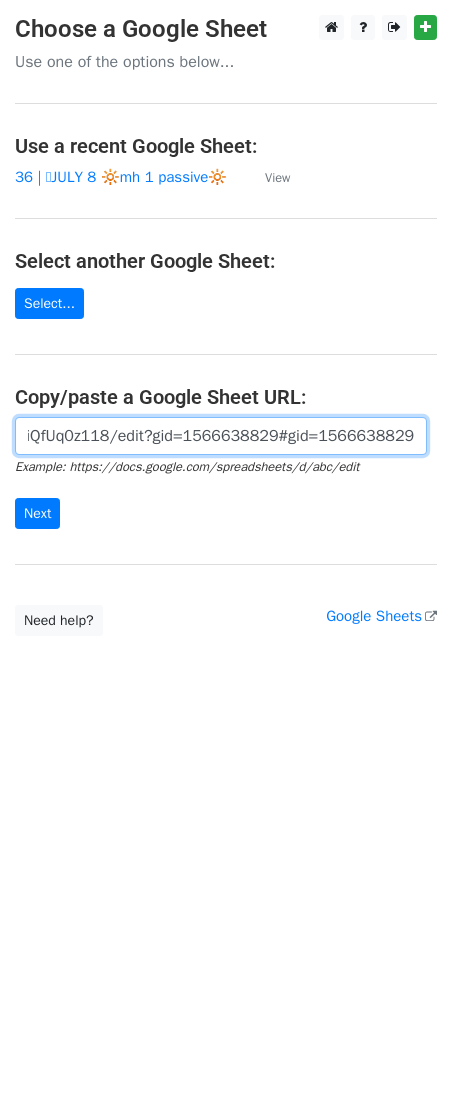 type on "https://docs.google.com/spreadsheets/d/1bDwMall_BIj7jpccVuTvnTBkHDP_wvR0JiQfUq0z118/edit?gid=1566638829#gid=1566638829" 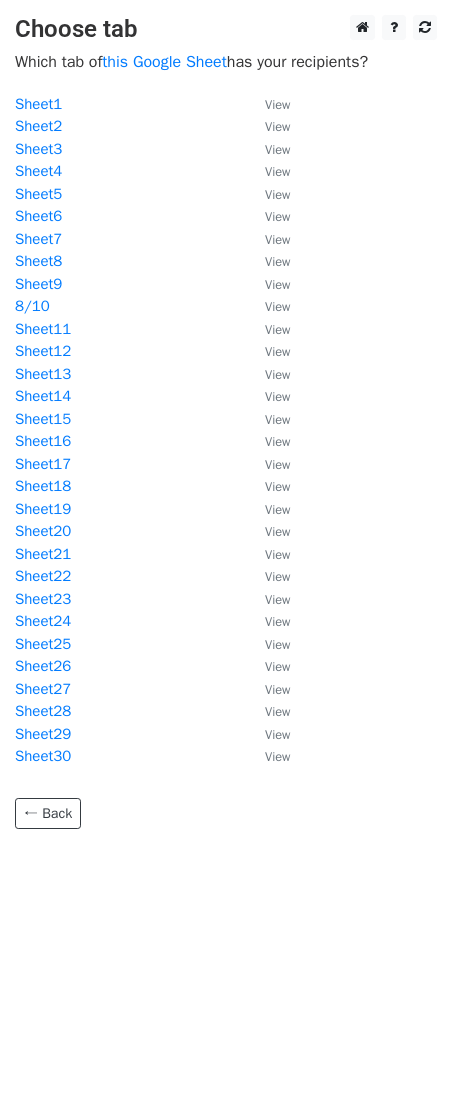 scroll, scrollTop: 0, scrollLeft: 0, axis: both 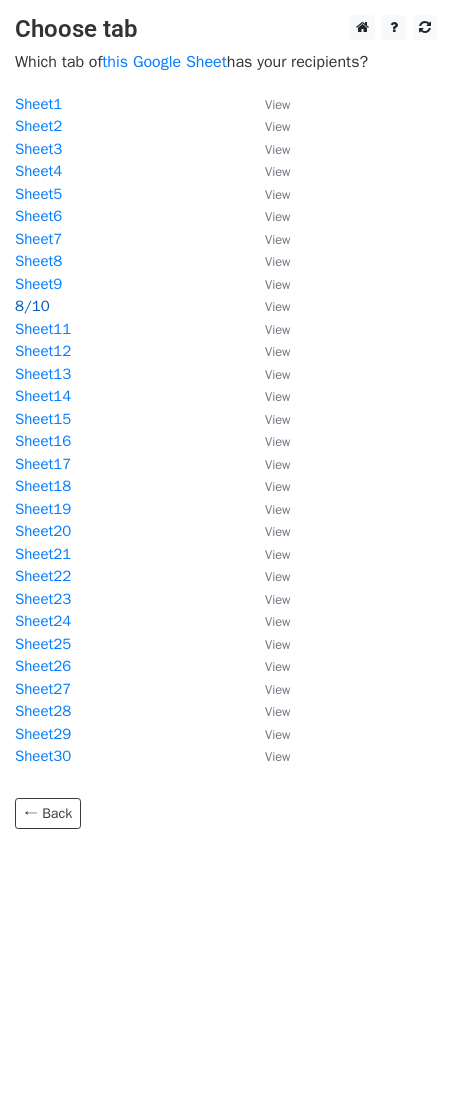 click on "8/10" at bounding box center (32, 306) 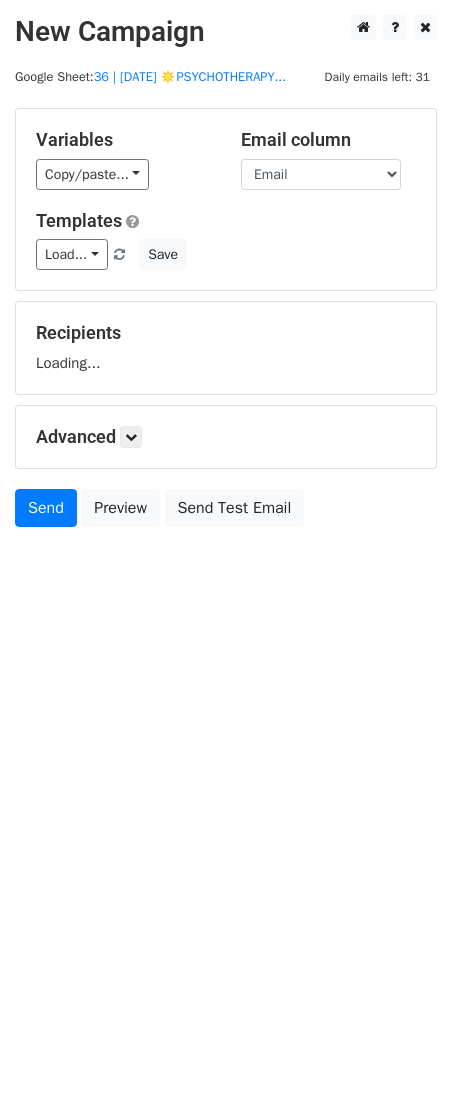 scroll, scrollTop: 0, scrollLeft: 0, axis: both 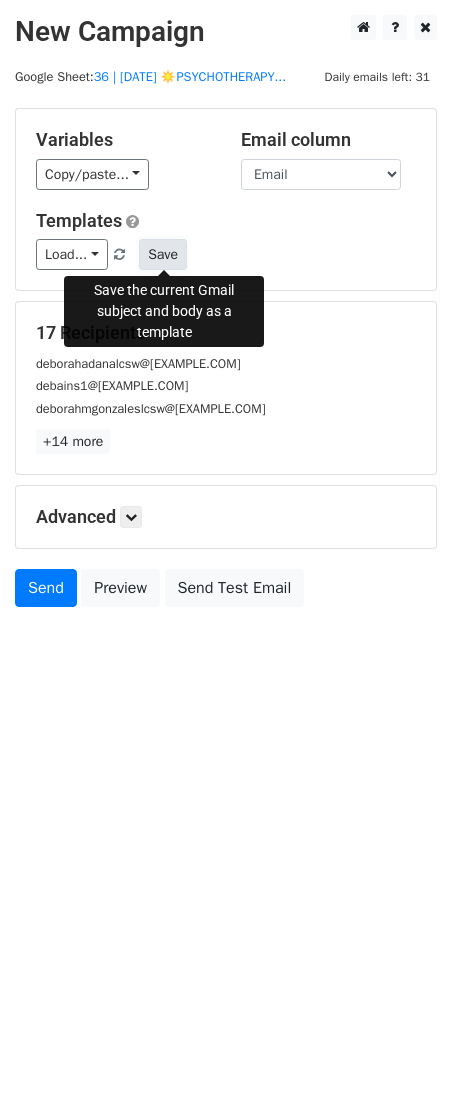 click on "Save" at bounding box center [163, 254] 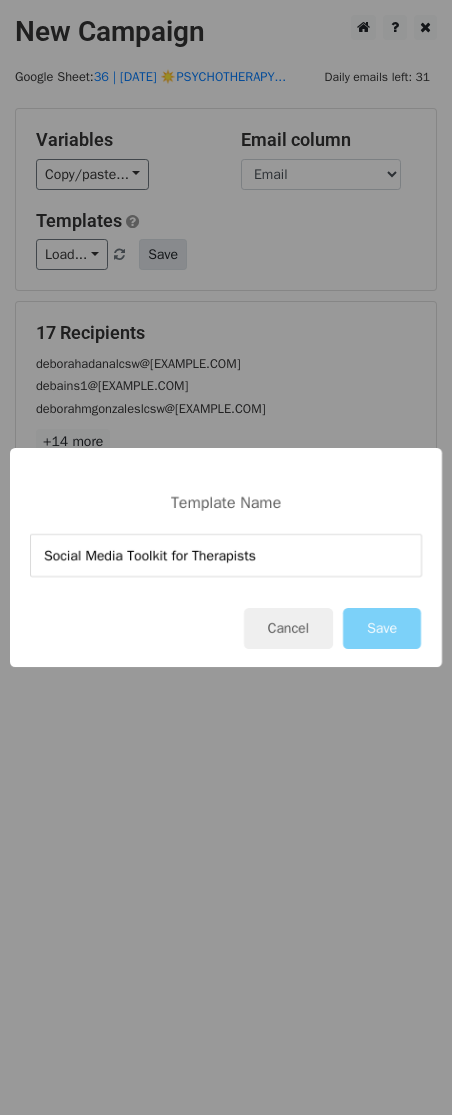 type on "Social Media Toolkit for Therapists" 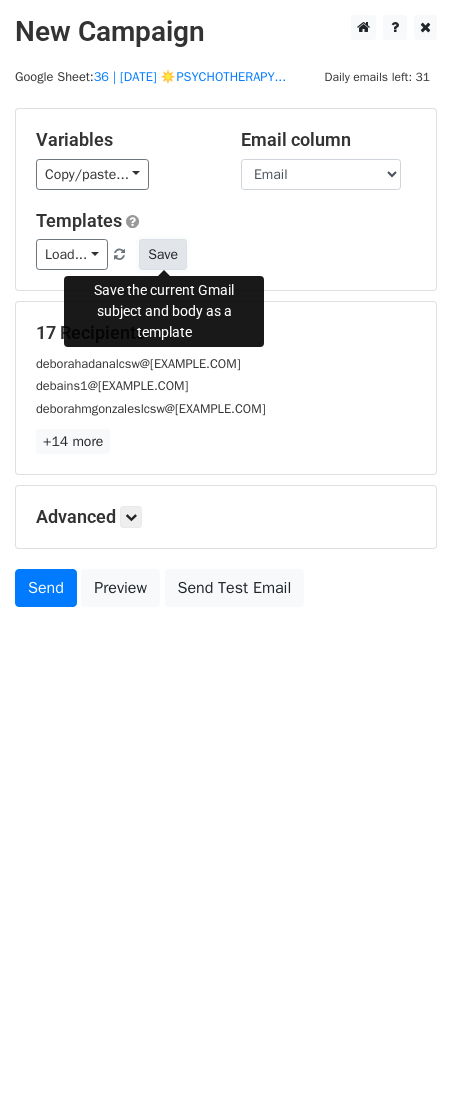 click on "Save" at bounding box center (163, 254) 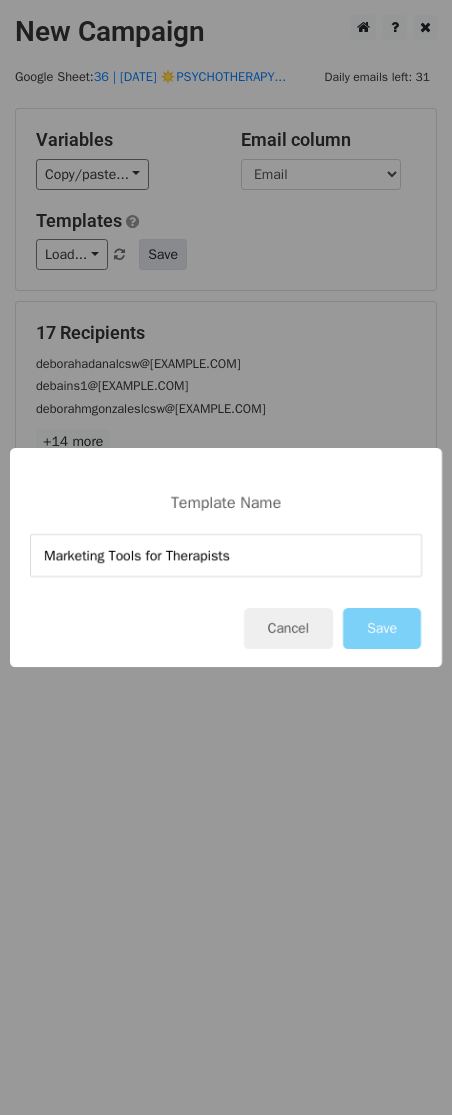 type on "Marketing Tools for Therapists" 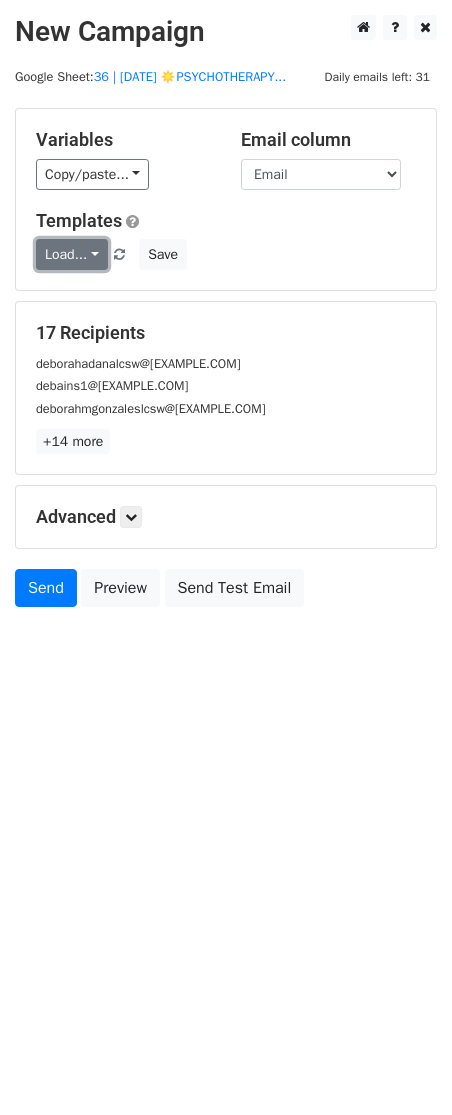 click on "Load..." at bounding box center (72, 254) 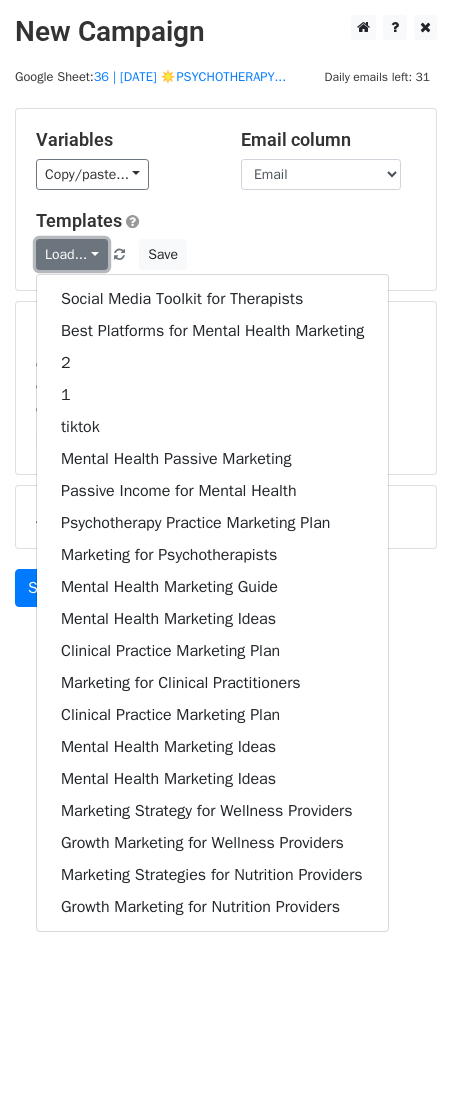 click on "Load..." at bounding box center (72, 254) 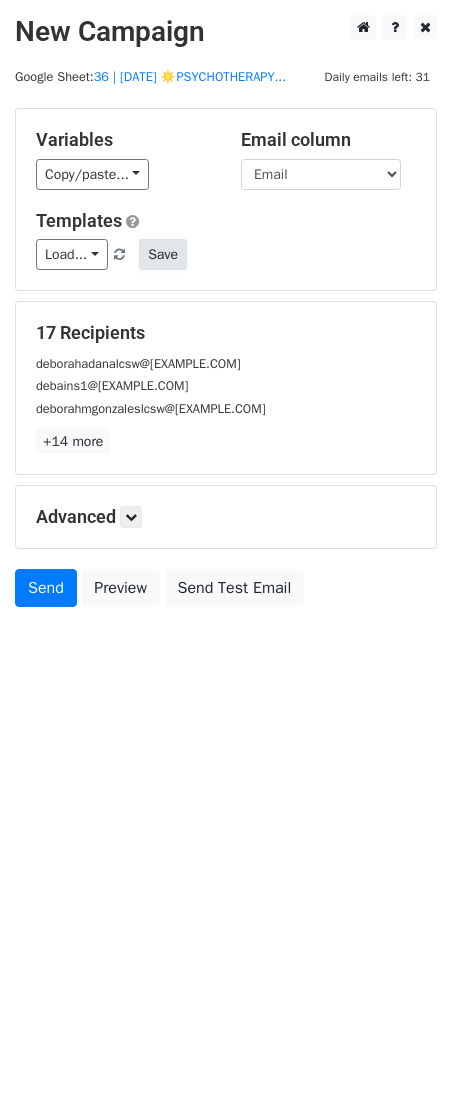 click on "Save" at bounding box center [163, 254] 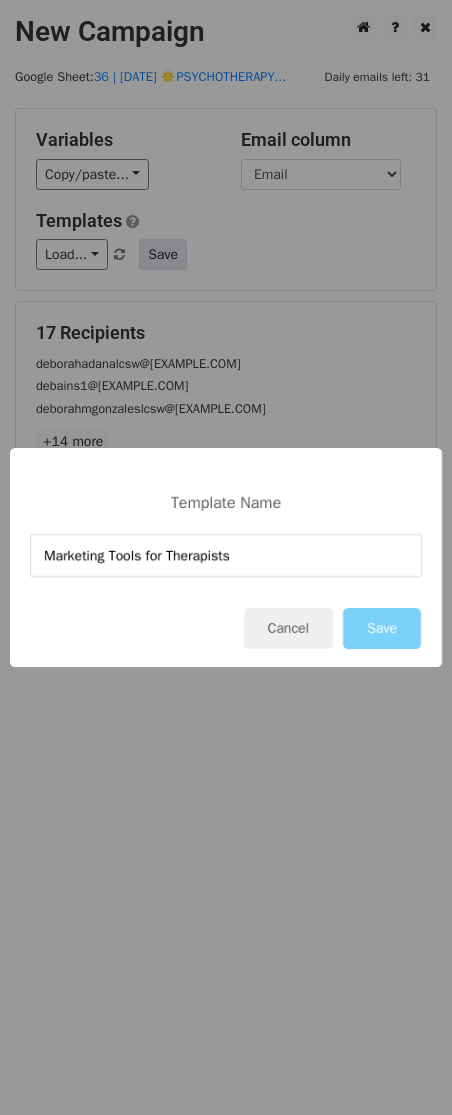 type on "Marketing Tools for Therapists" 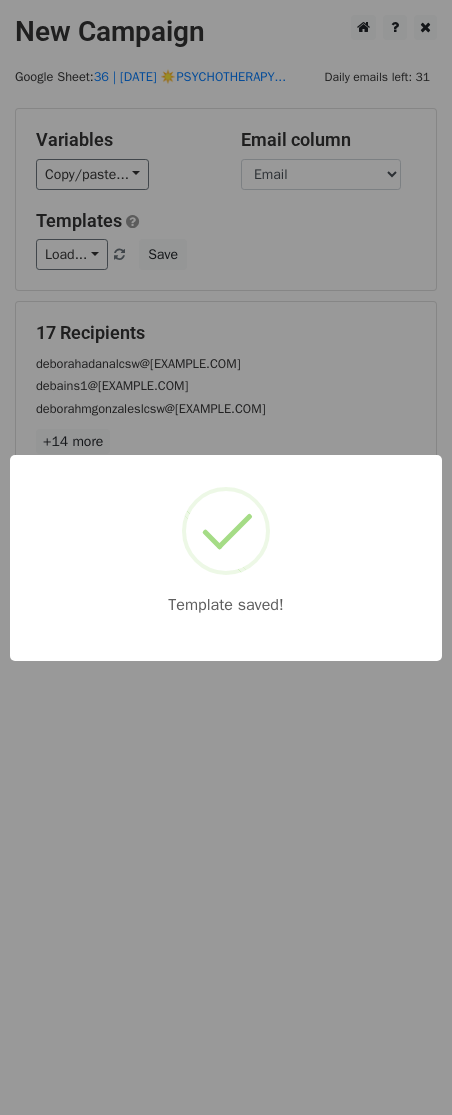 drag, startPoint x: 276, startPoint y: 259, endPoint x: 201, endPoint y: 558, distance: 308.26288 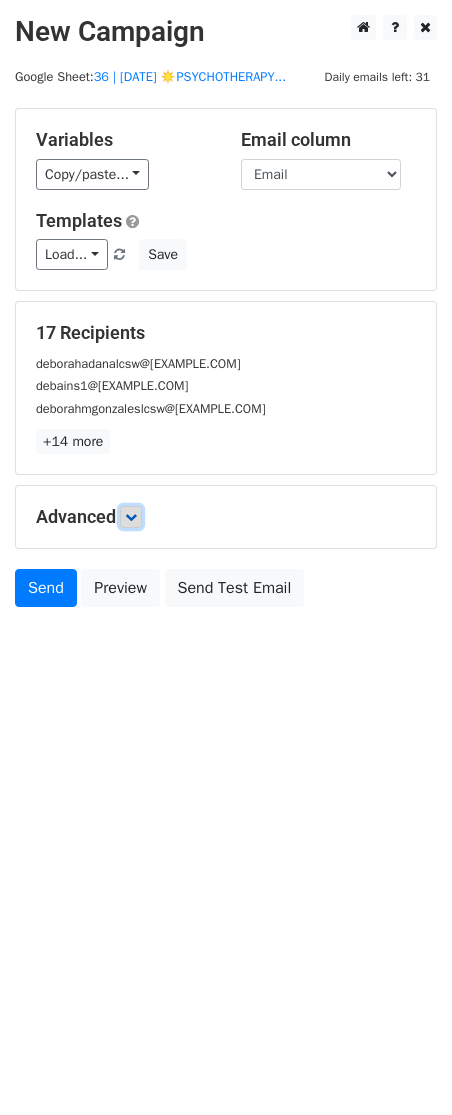click at bounding box center (131, 517) 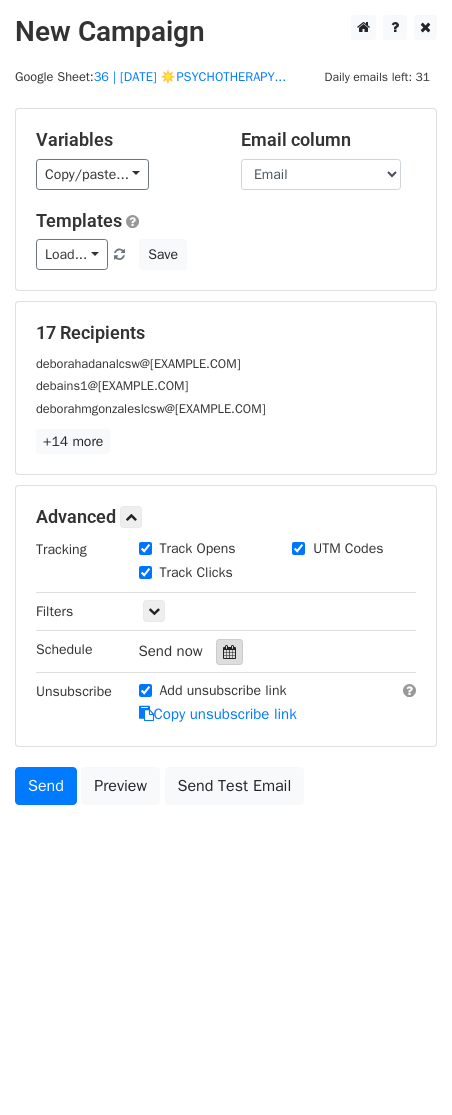 click at bounding box center [229, 652] 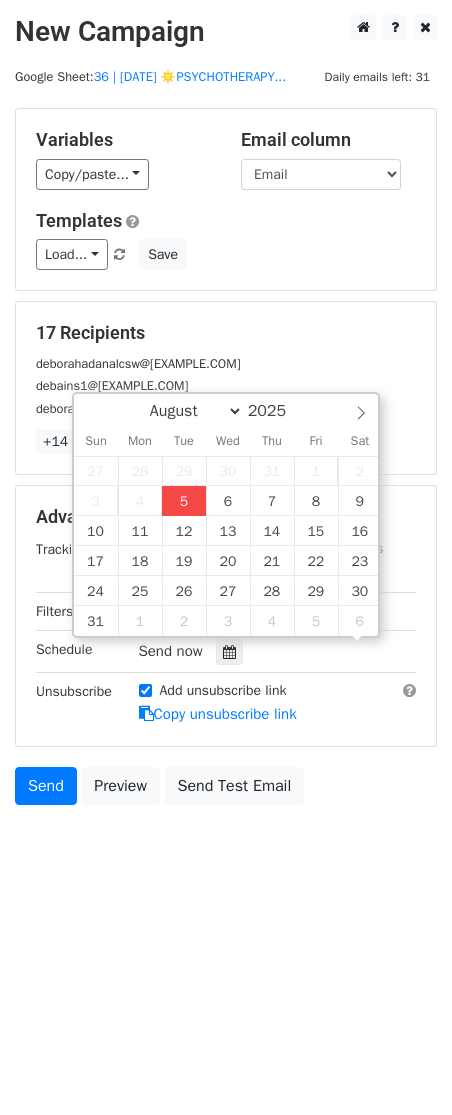 scroll, scrollTop: 1, scrollLeft: 0, axis: vertical 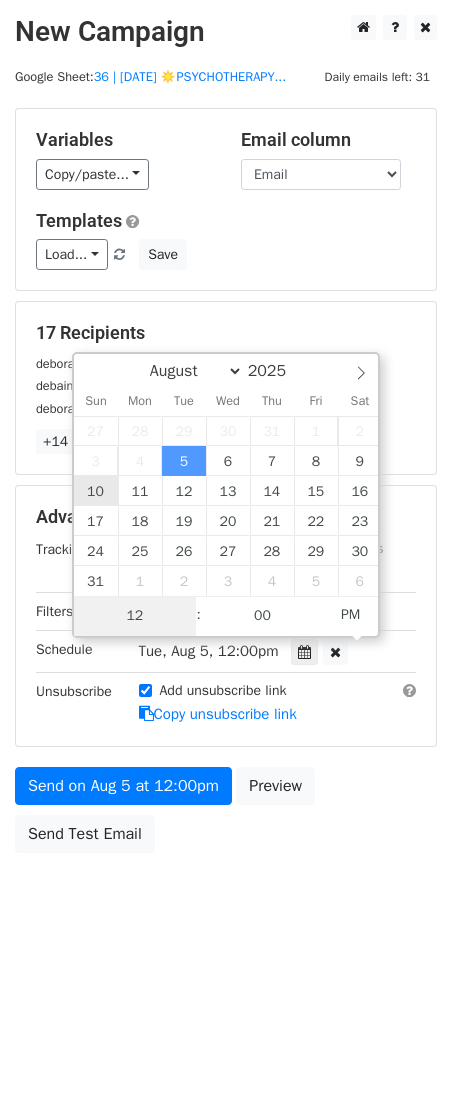 type on "2025-08-10 12:00" 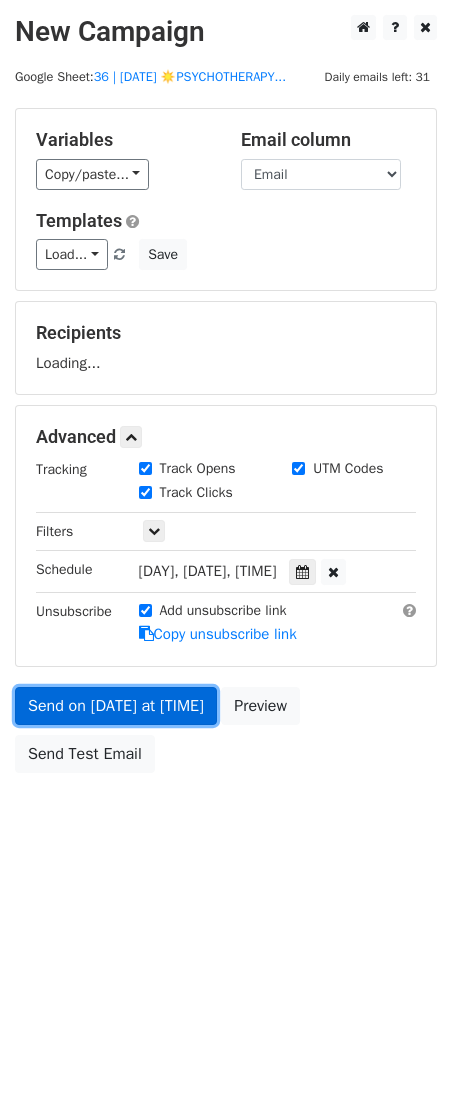 click on "Send on Aug 10 at 12:00pm" at bounding box center (116, 706) 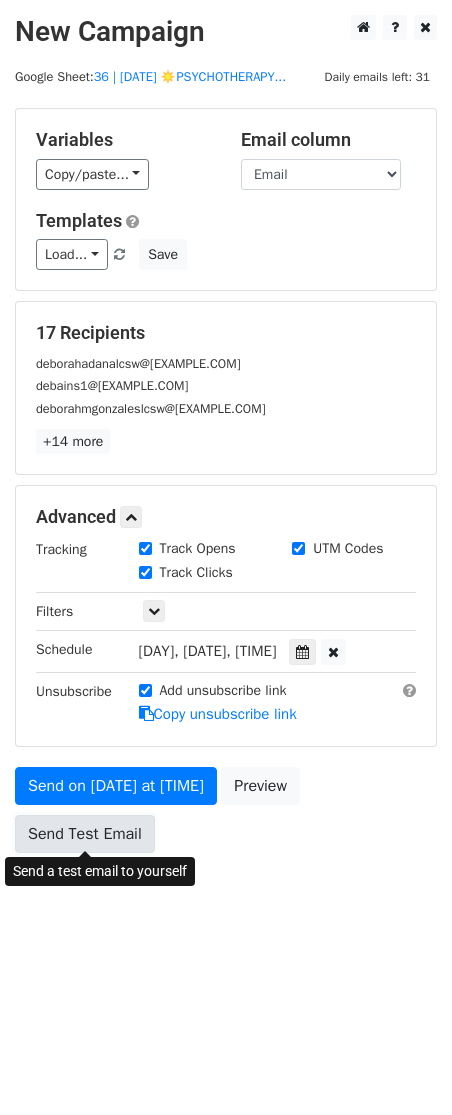 click on "Send Test Email" at bounding box center (85, 834) 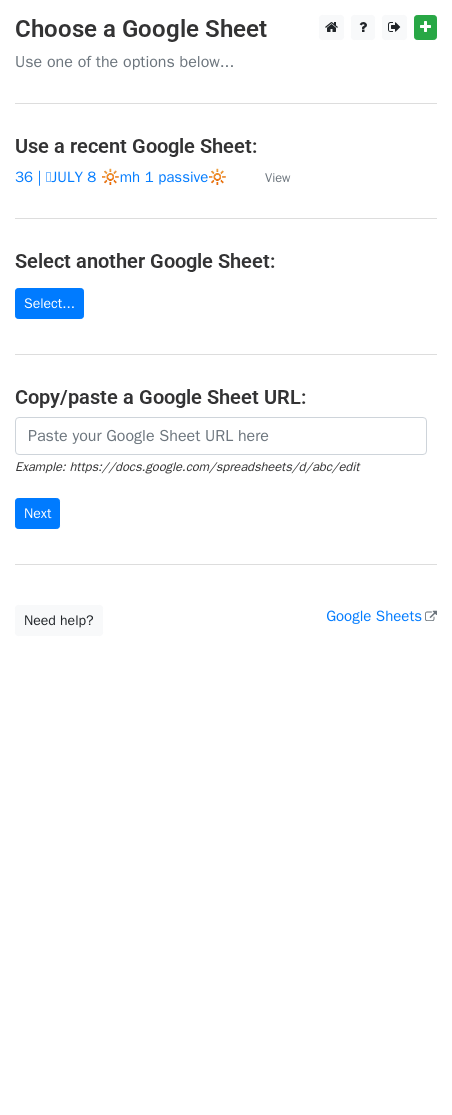 scroll, scrollTop: 0, scrollLeft: 0, axis: both 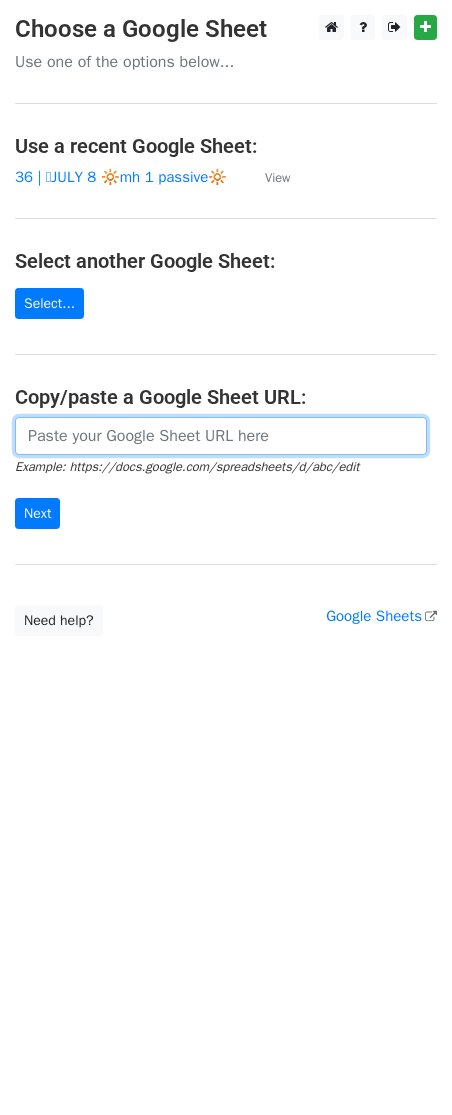 click at bounding box center [221, 436] 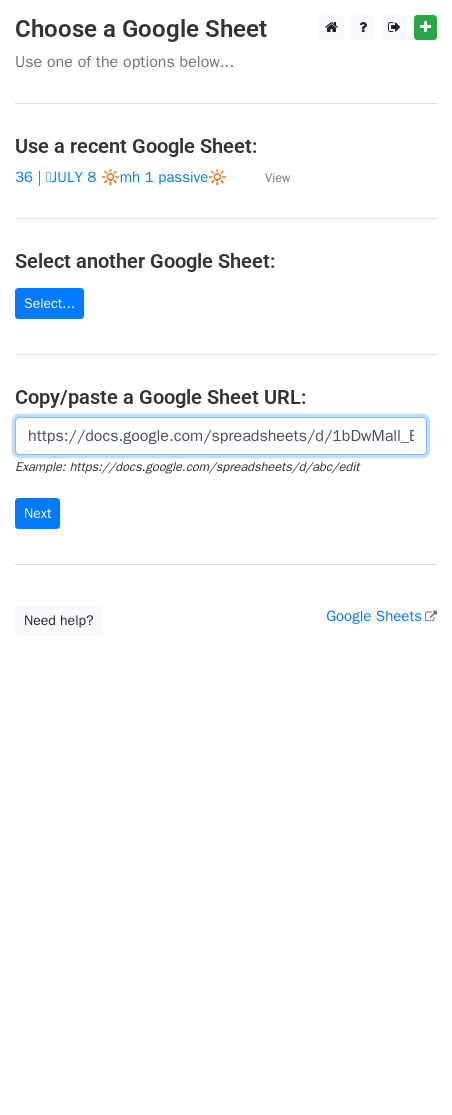 scroll, scrollTop: 0, scrollLeft: 594, axis: horizontal 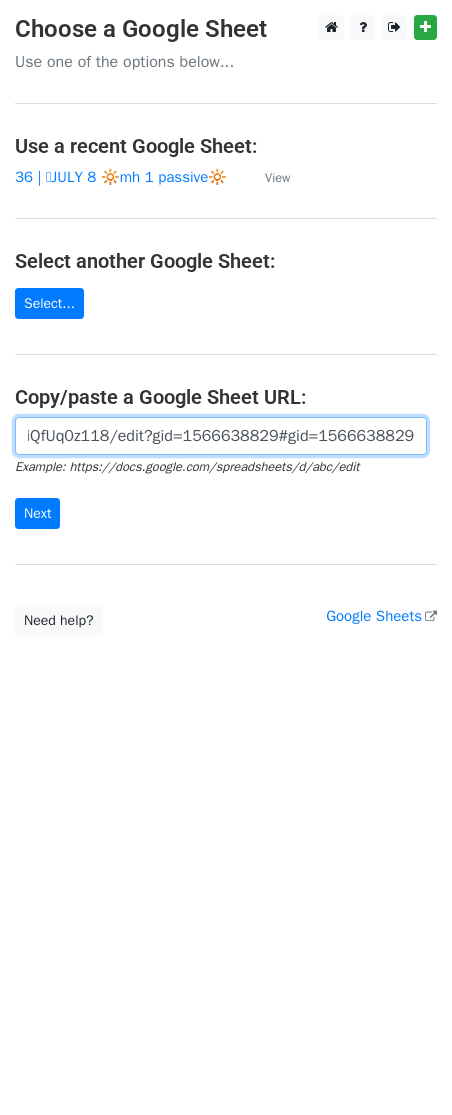 type on "https://docs.google.com/spreadsheets/d/1bDwMall_BIj7jpccVuTvnTBkHDP_wvR0JiQfUq0z118/edit?gid=1566638829#gid=1566638829" 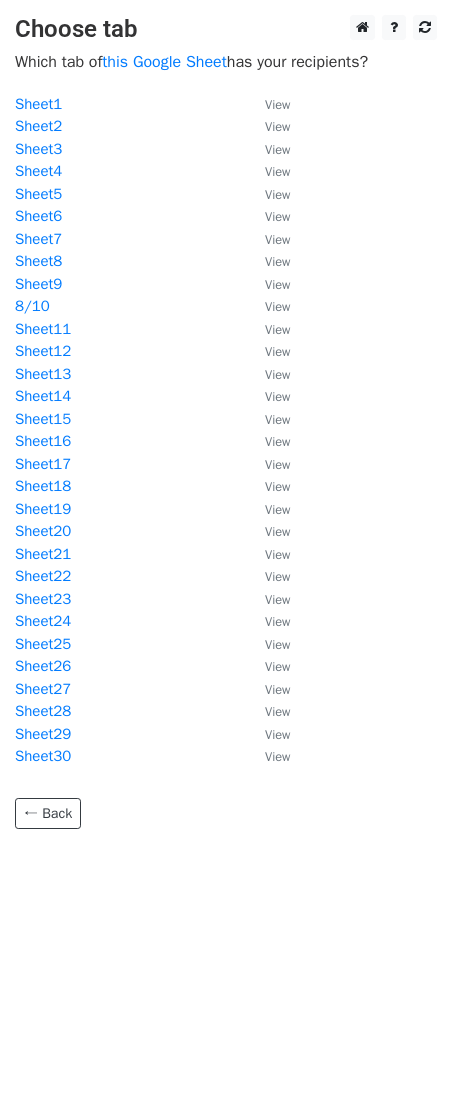 scroll, scrollTop: 0, scrollLeft: 0, axis: both 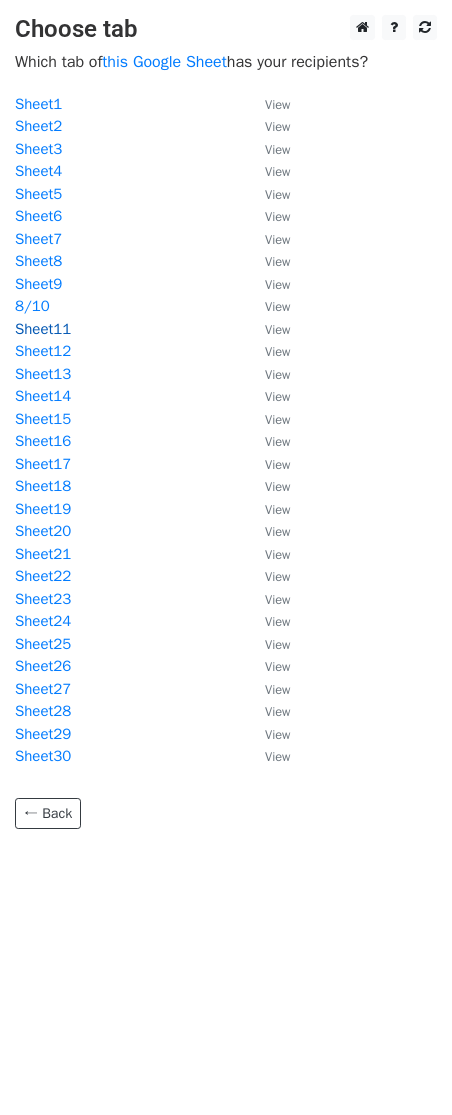 click on "Sheet11" at bounding box center (43, 329) 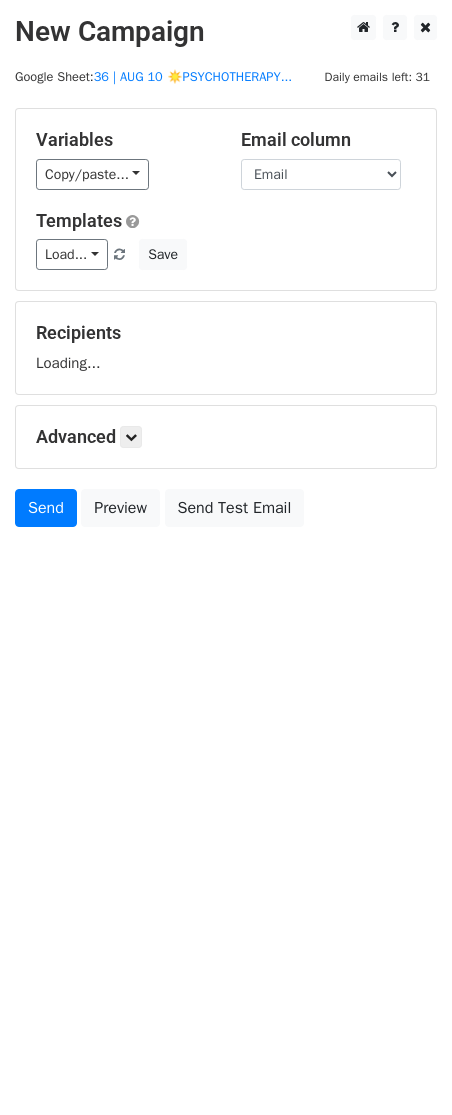 scroll, scrollTop: 0, scrollLeft: 0, axis: both 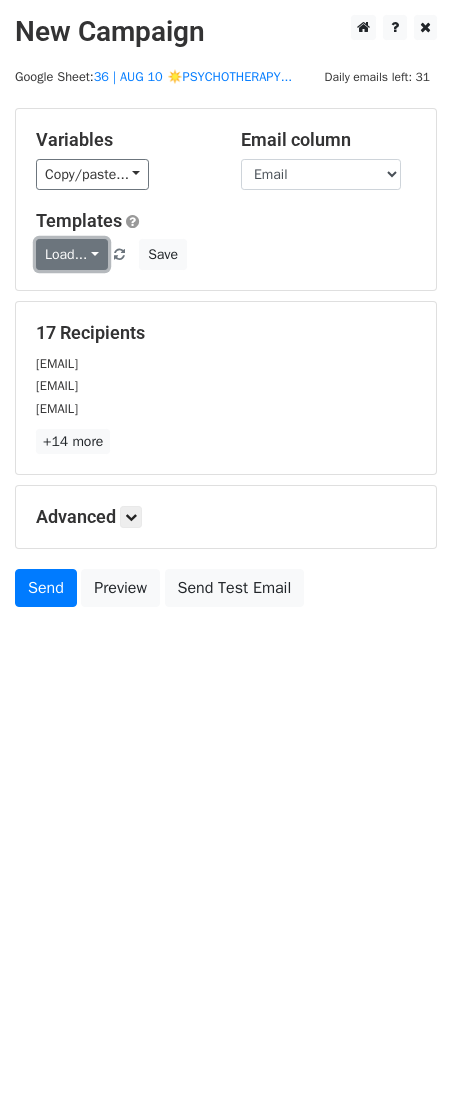 click on "Load..." at bounding box center [72, 254] 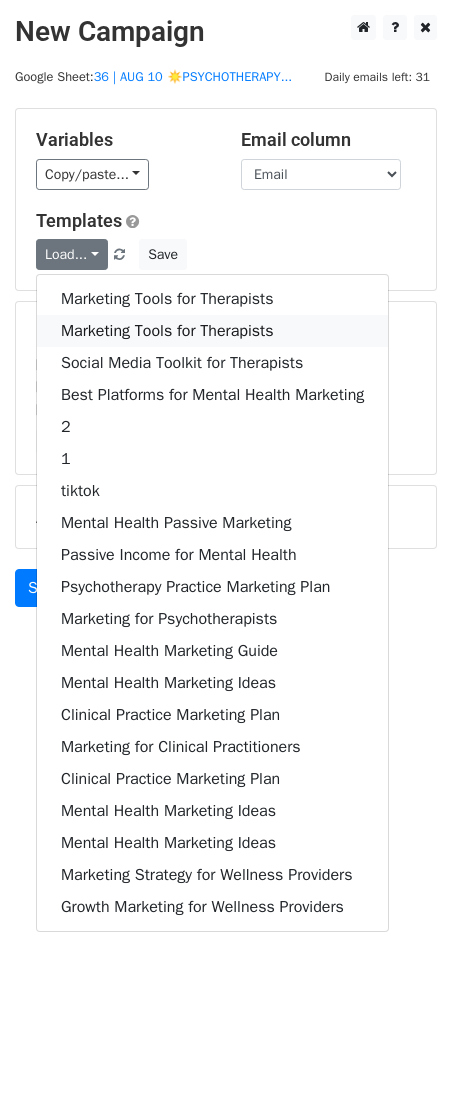 click on "Marketing Tools for Therapists" at bounding box center (212, 331) 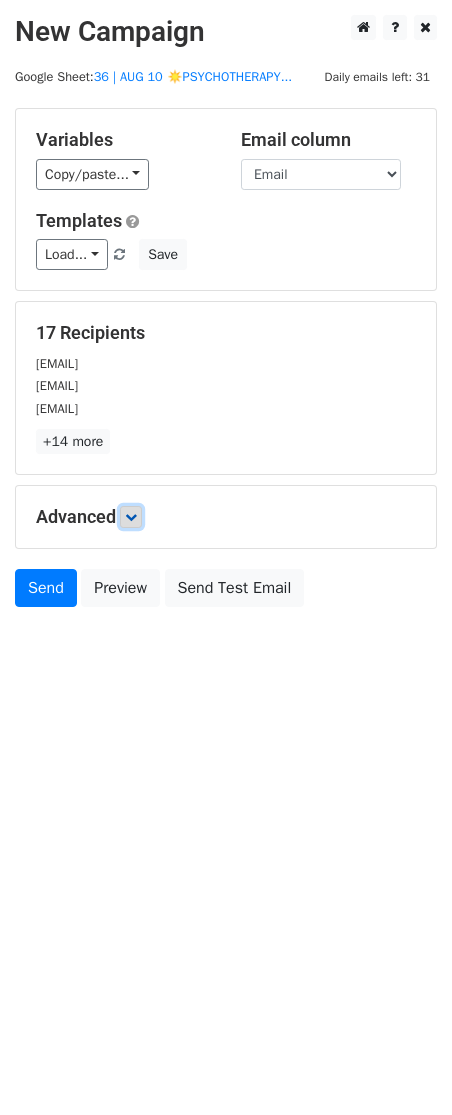 click at bounding box center [131, 517] 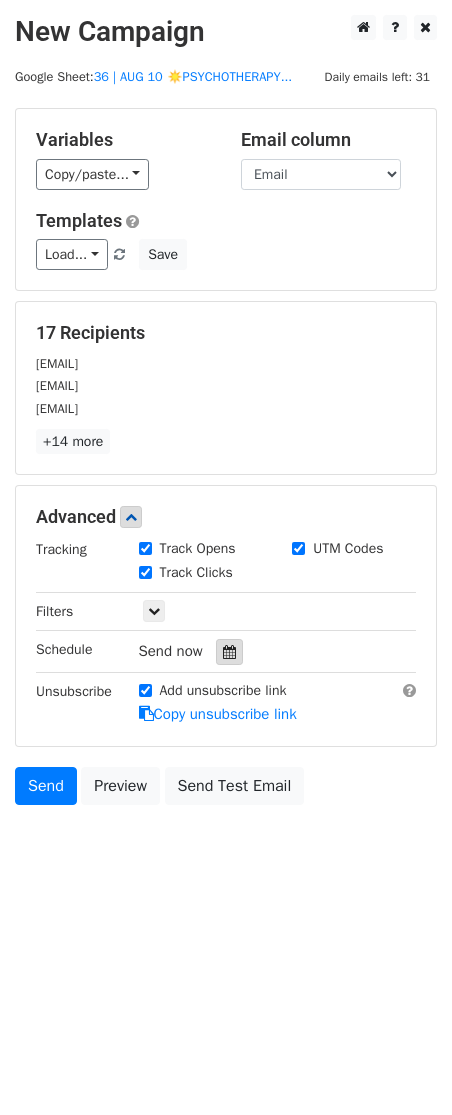 click at bounding box center (229, 652) 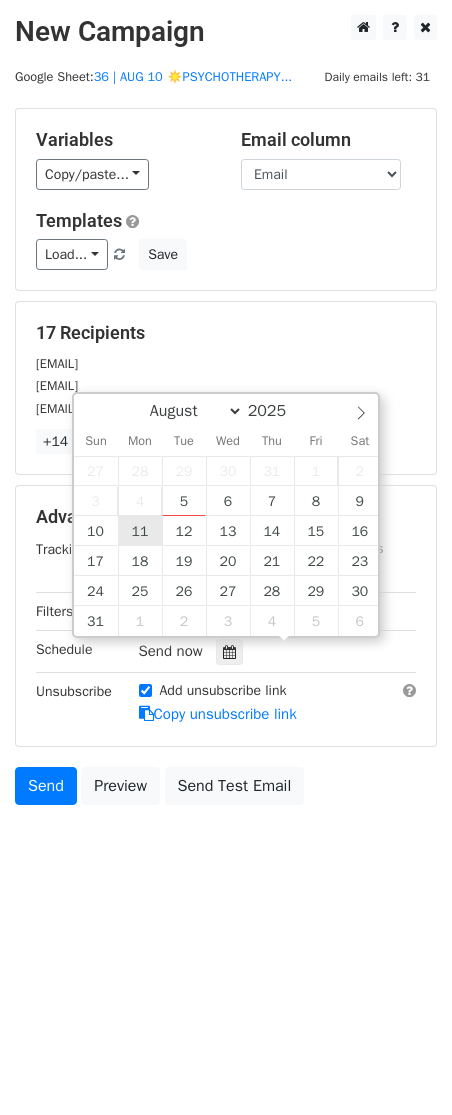 type on "2025-08-11 12:00" 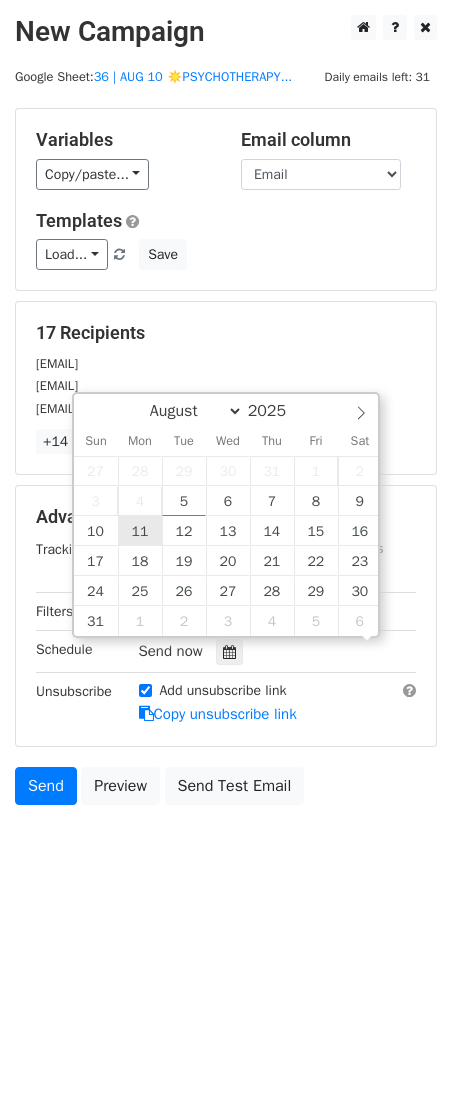 scroll, scrollTop: 1, scrollLeft: 0, axis: vertical 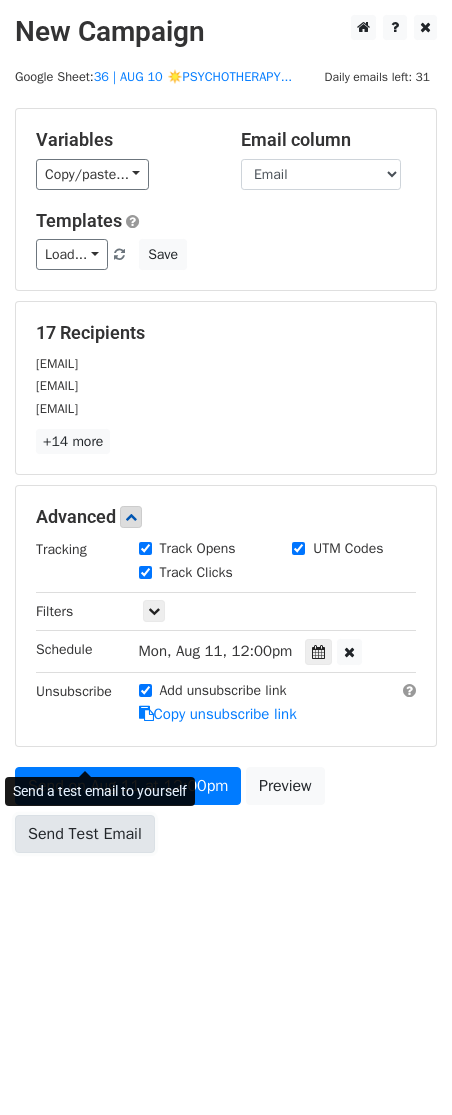 click on "Send Test Email" at bounding box center (85, 834) 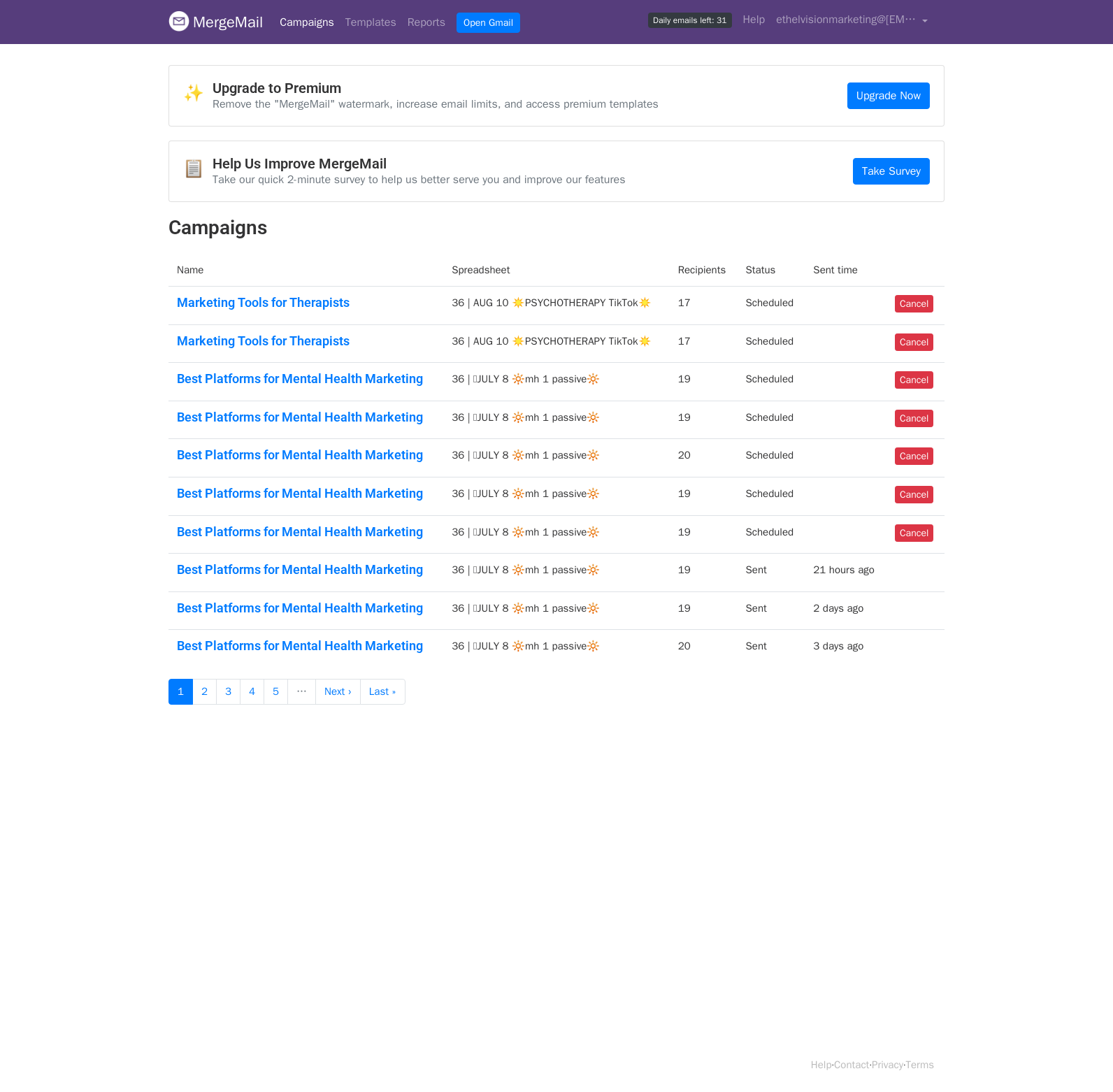 scroll, scrollTop: 0, scrollLeft: 0, axis: both 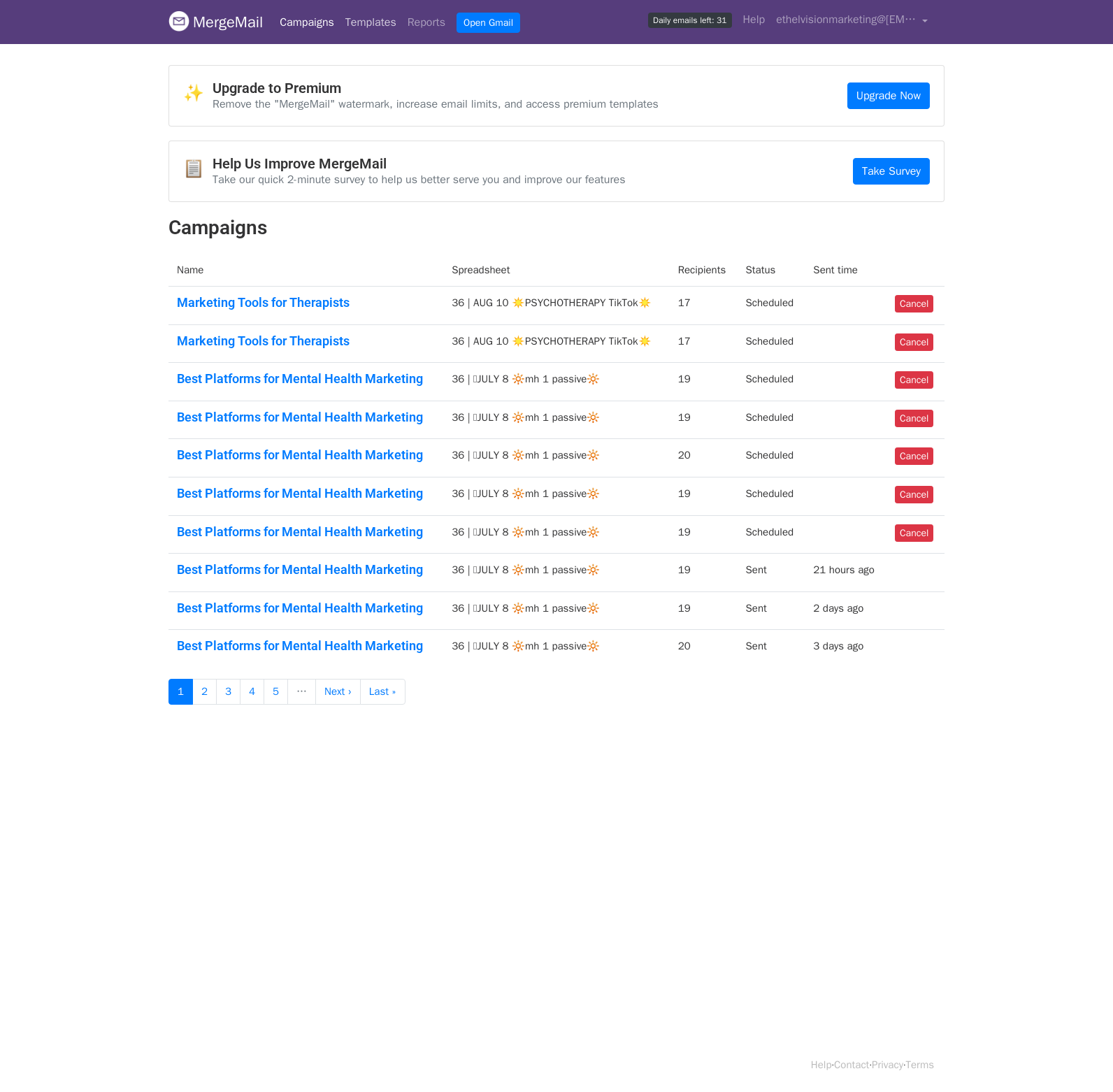 click on "Templates" at bounding box center (371, 22) 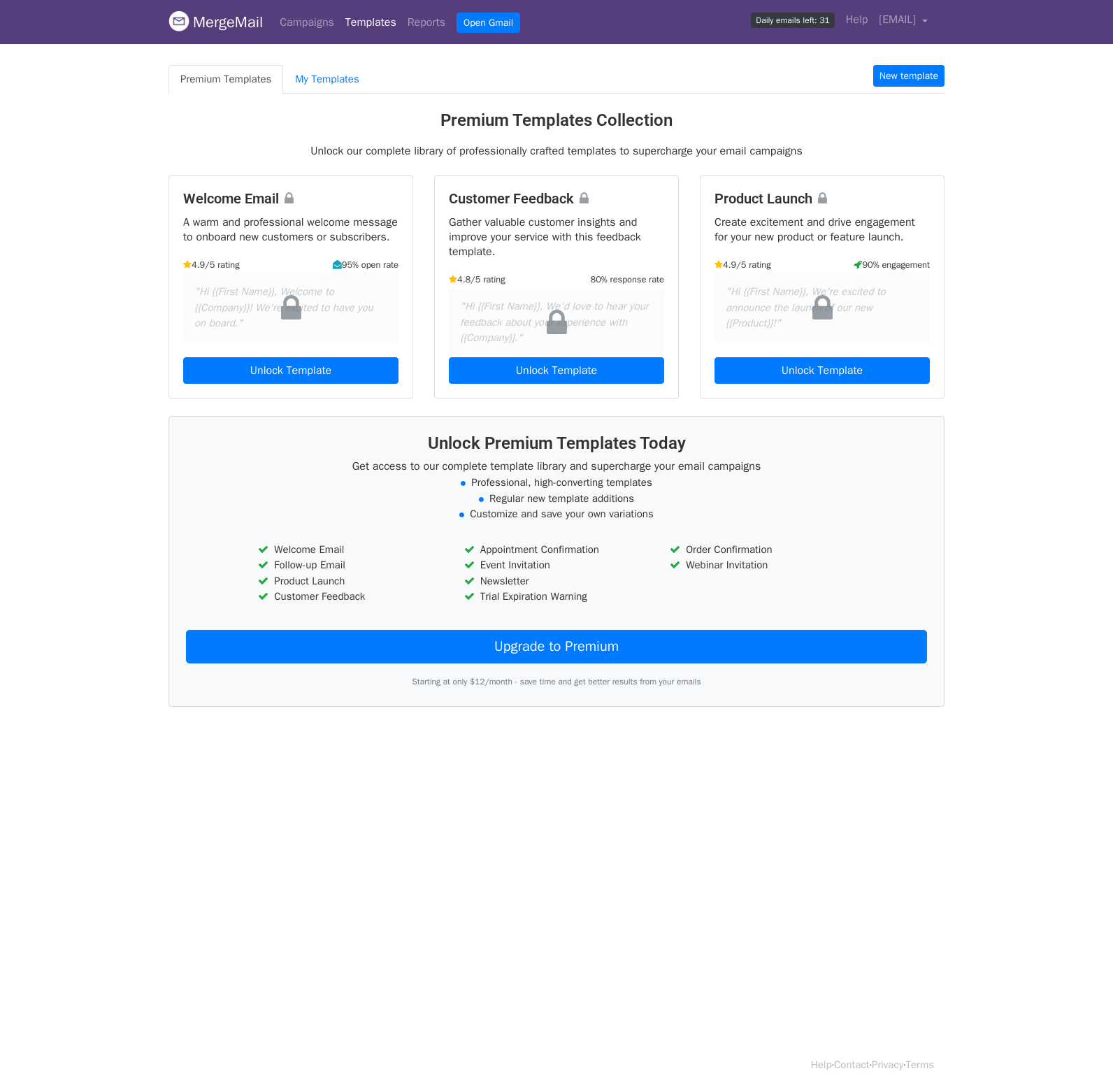 scroll, scrollTop: 0, scrollLeft: 0, axis: both 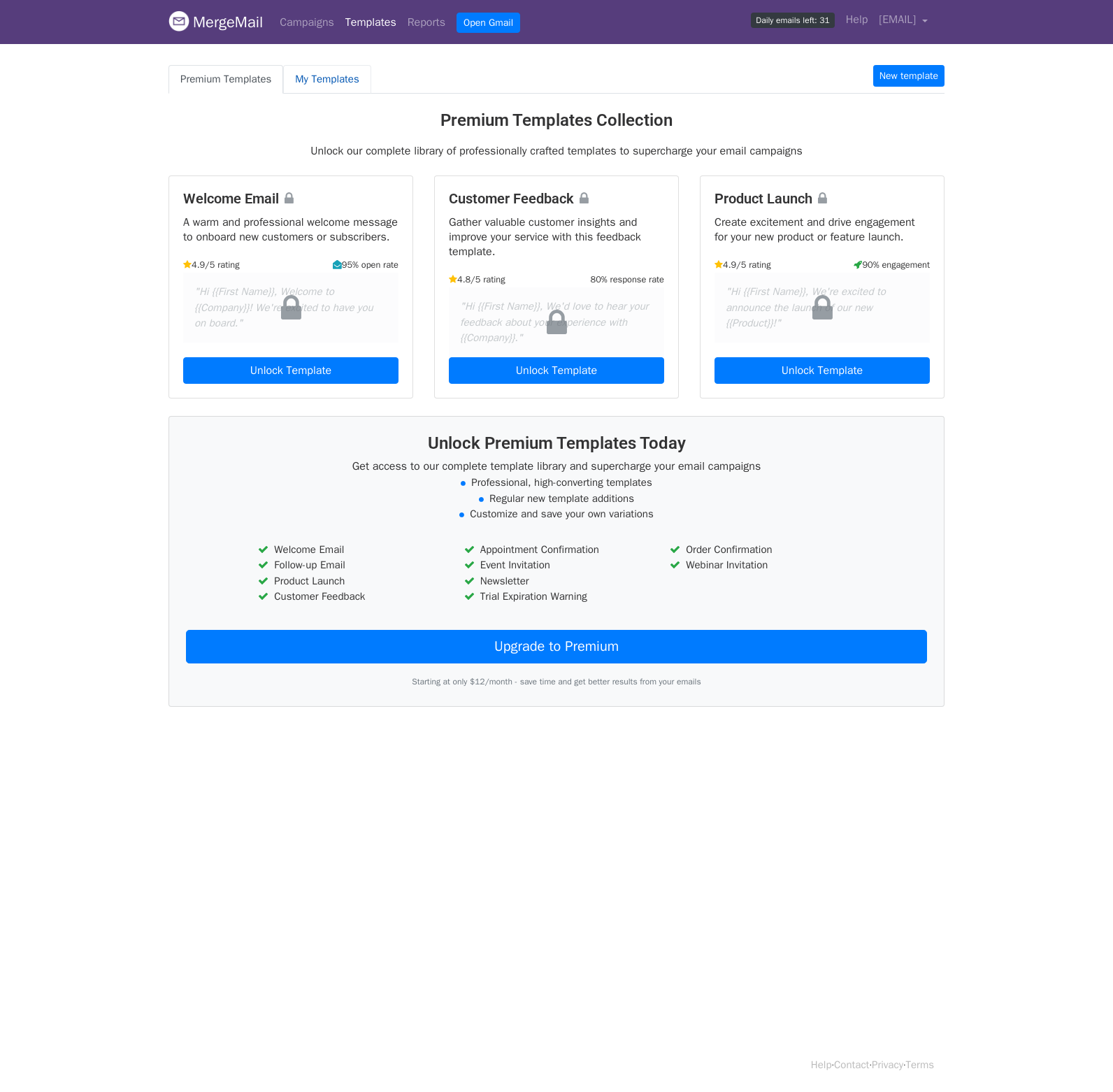 click on "My Templates" at bounding box center (326, 79) 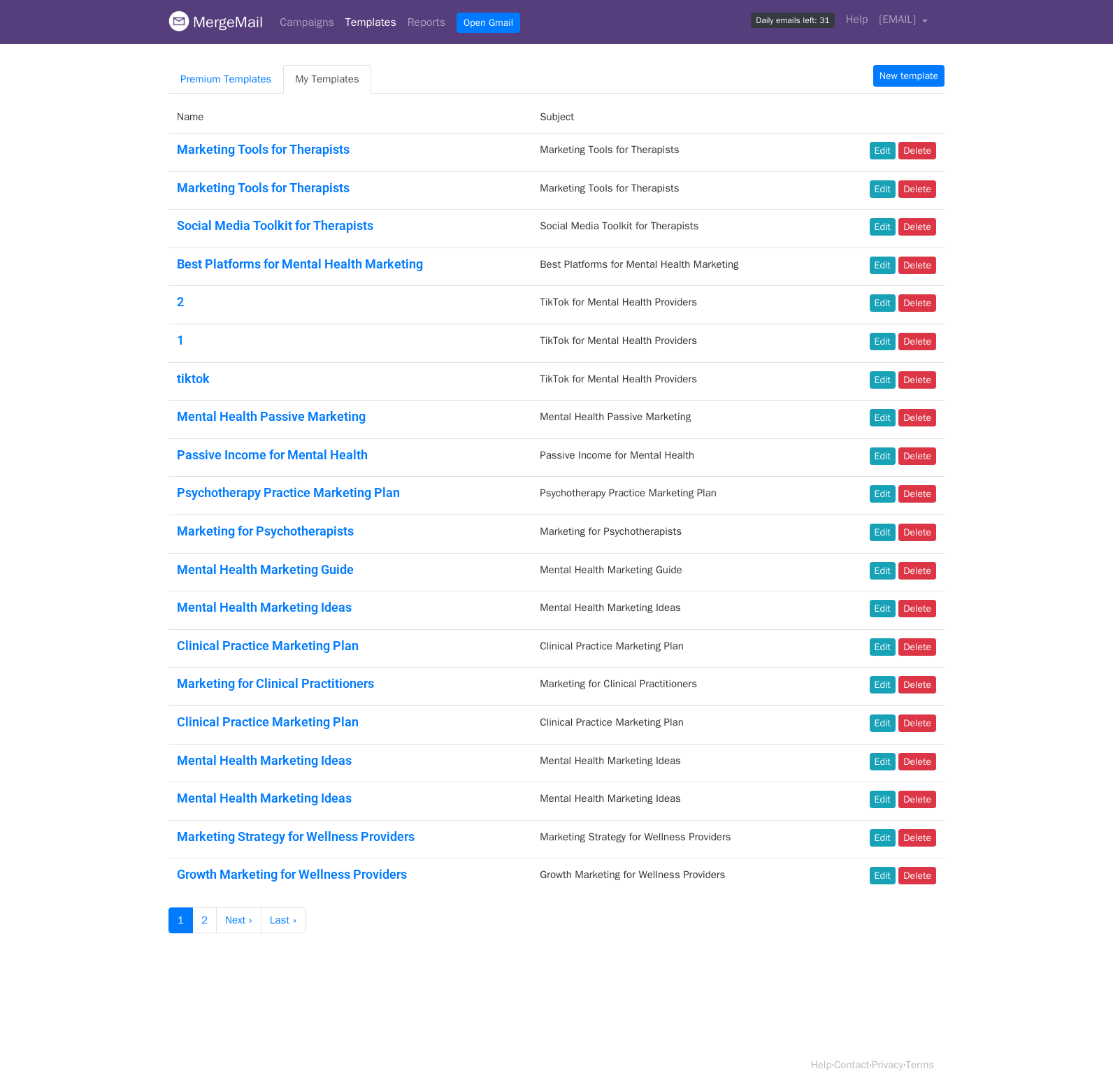 scroll, scrollTop: 0, scrollLeft: 0, axis: both 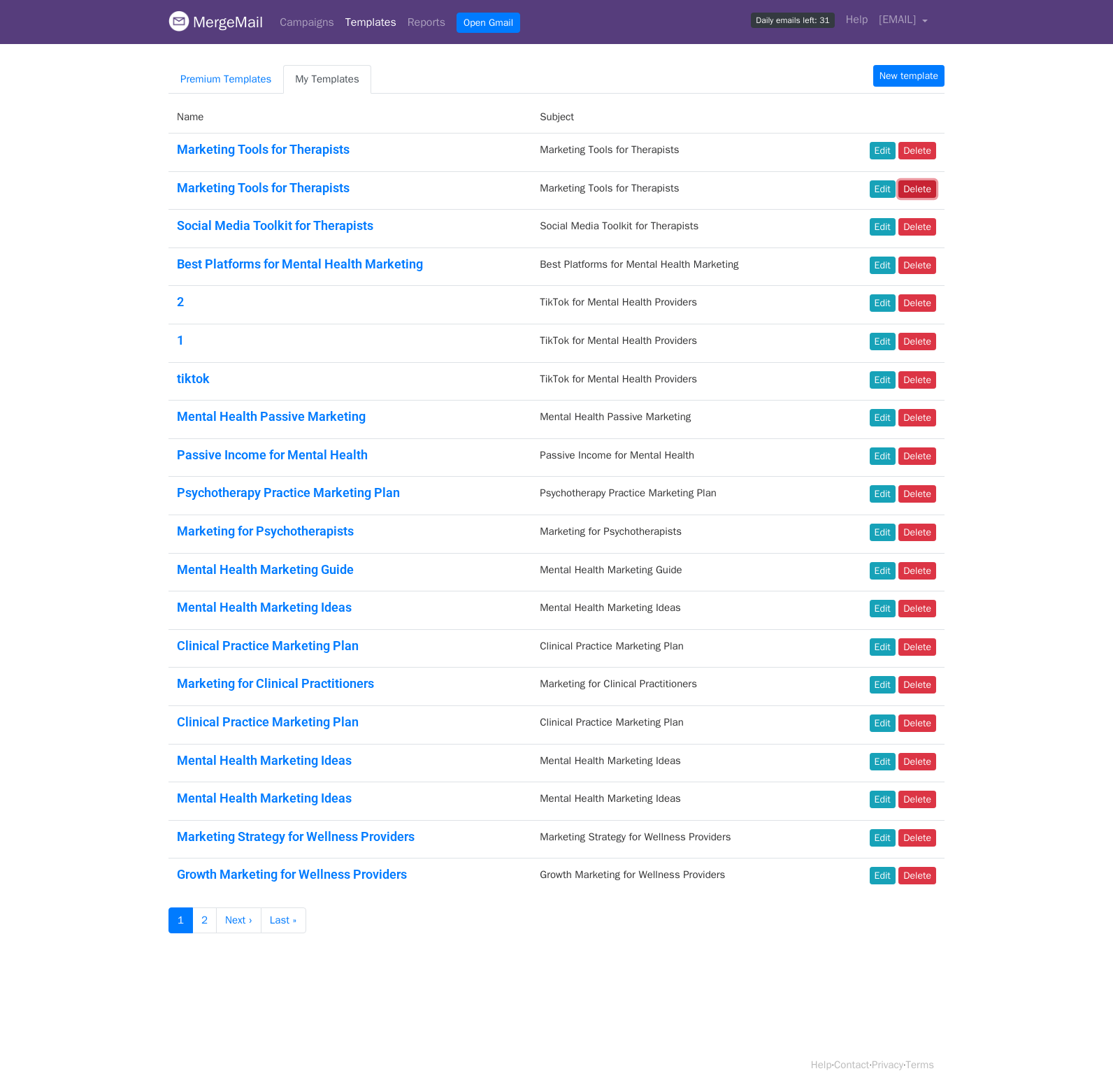 click on "Delete" at bounding box center (917, 189) 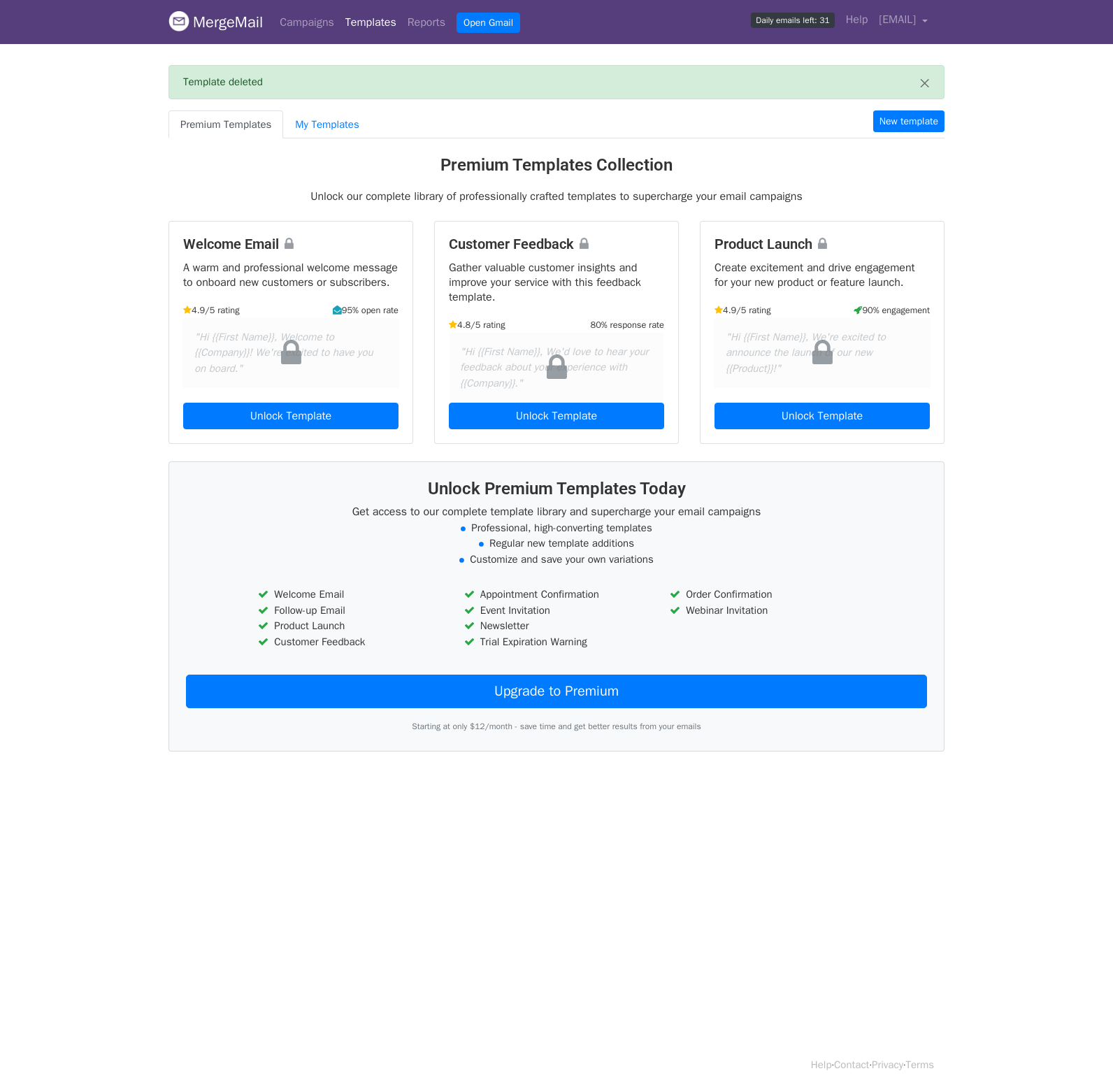 scroll, scrollTop: 0, scrollLeft: 0, axis: both 